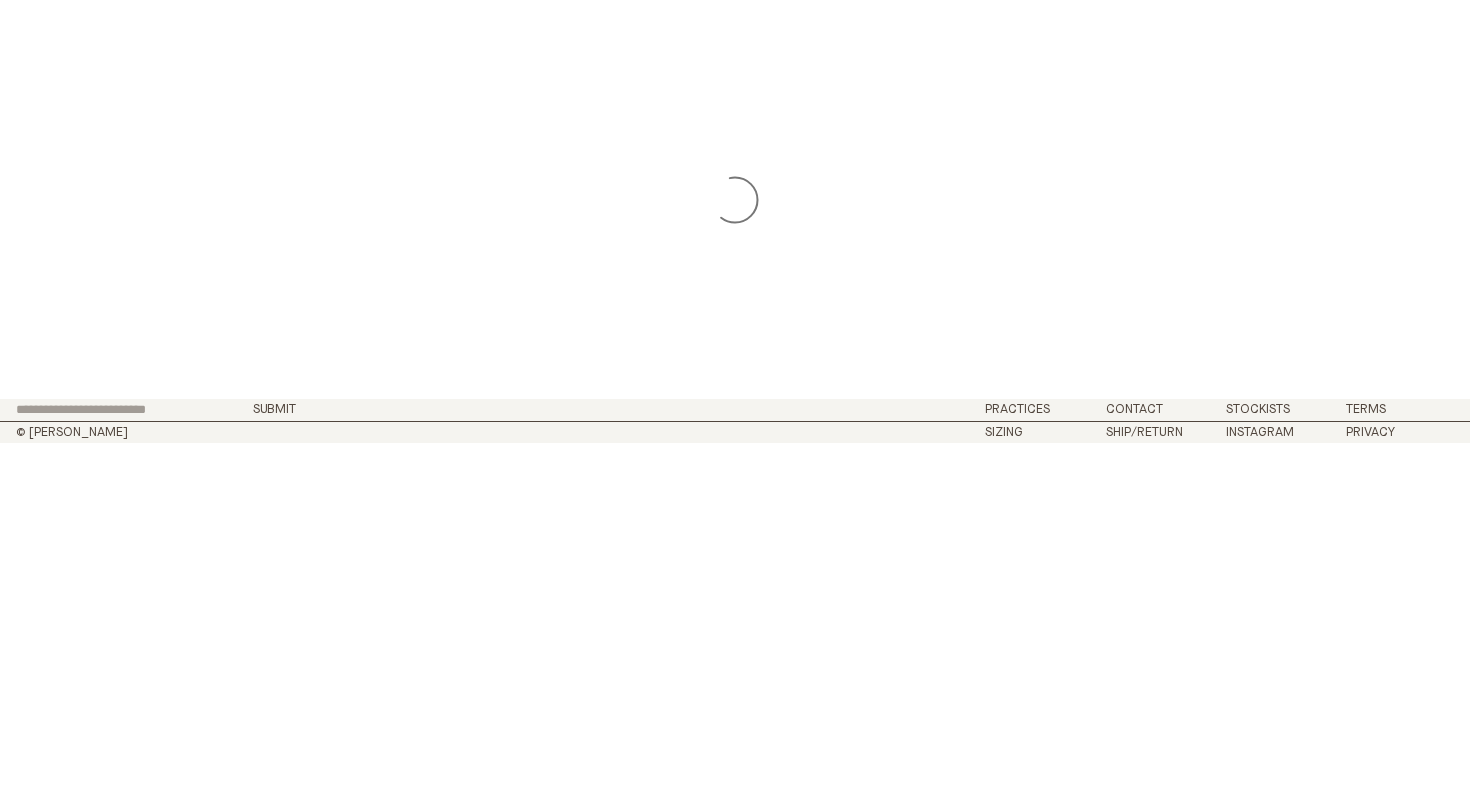 scroll, scrollTop: 0, scrollLeft: 0, axis: both 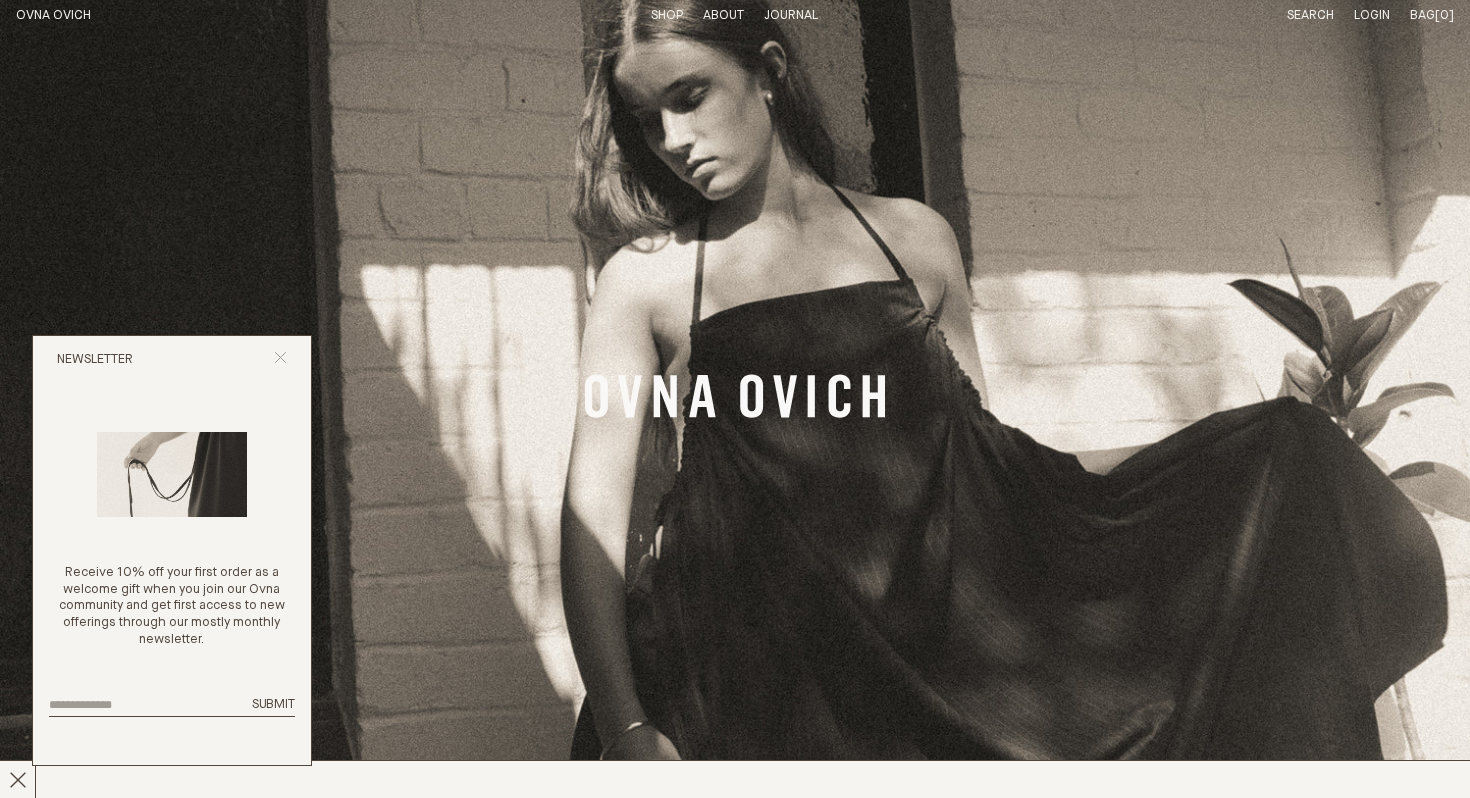 click 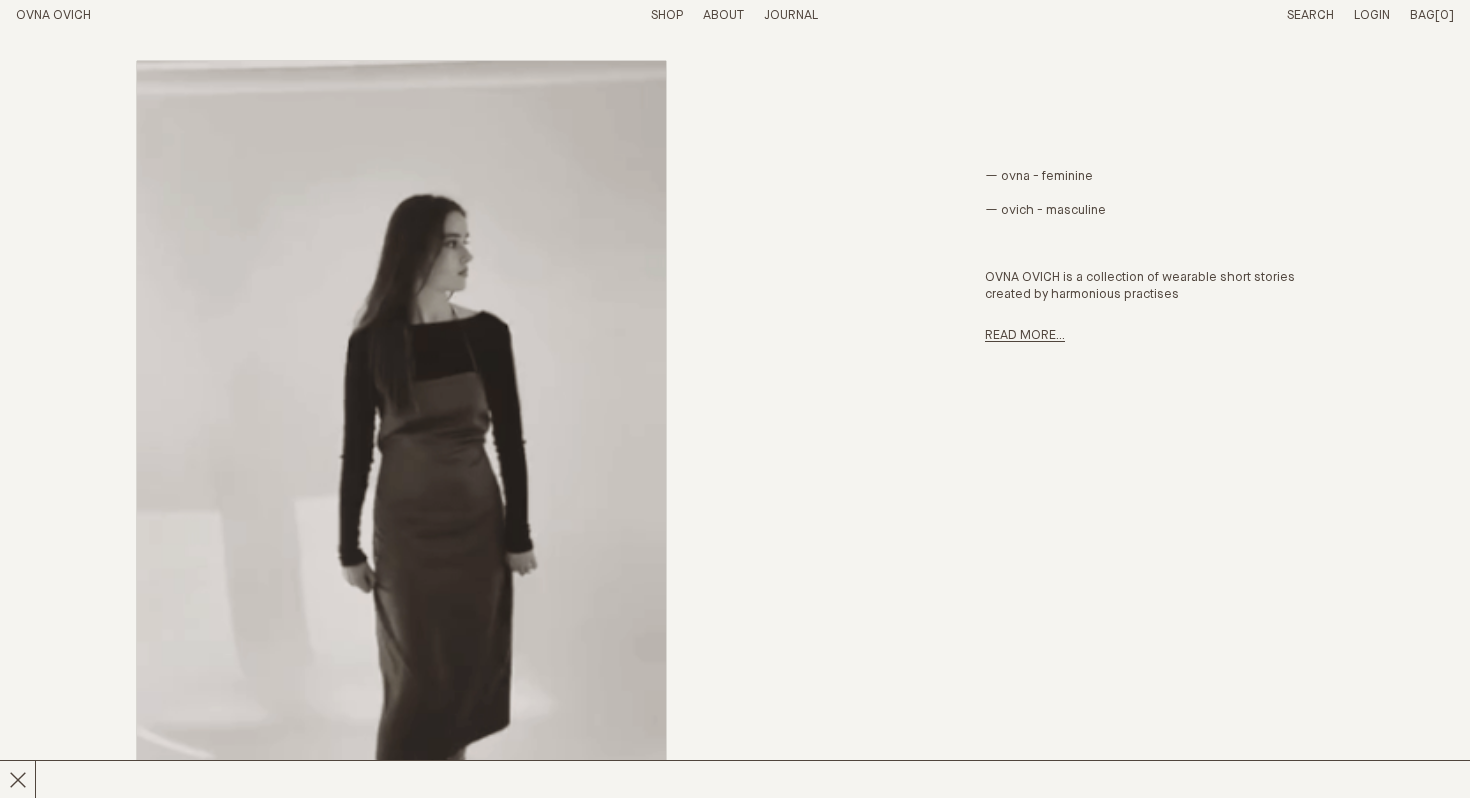 scroll, scrollTop: 875, scrollLeft: 0, axis: vertical 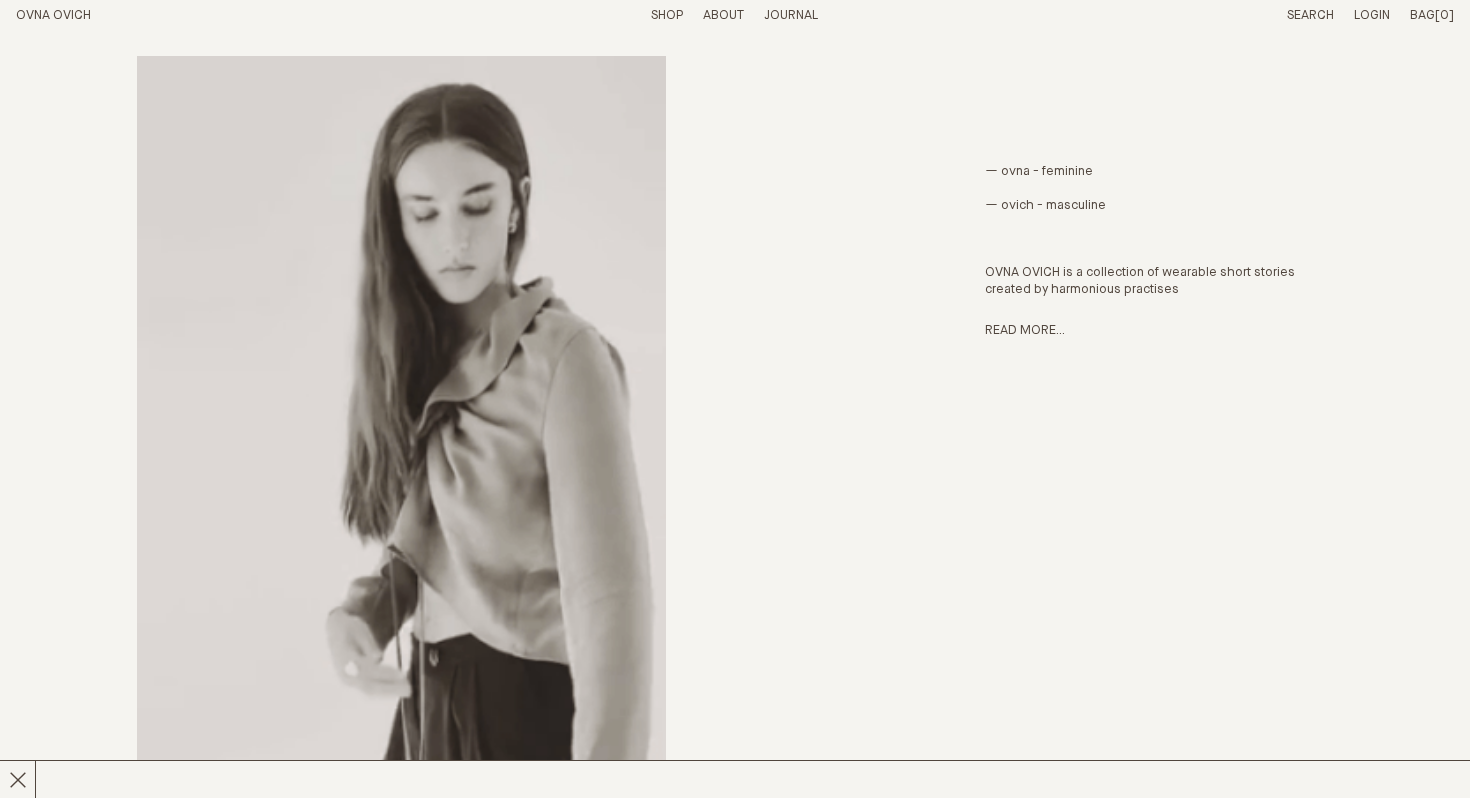 click on "— ovna - feminine
— ovich - masculine
OVNA OVICH is a collection of wearable short stories created by harmonious practises" at bounding box center (1159, 231) 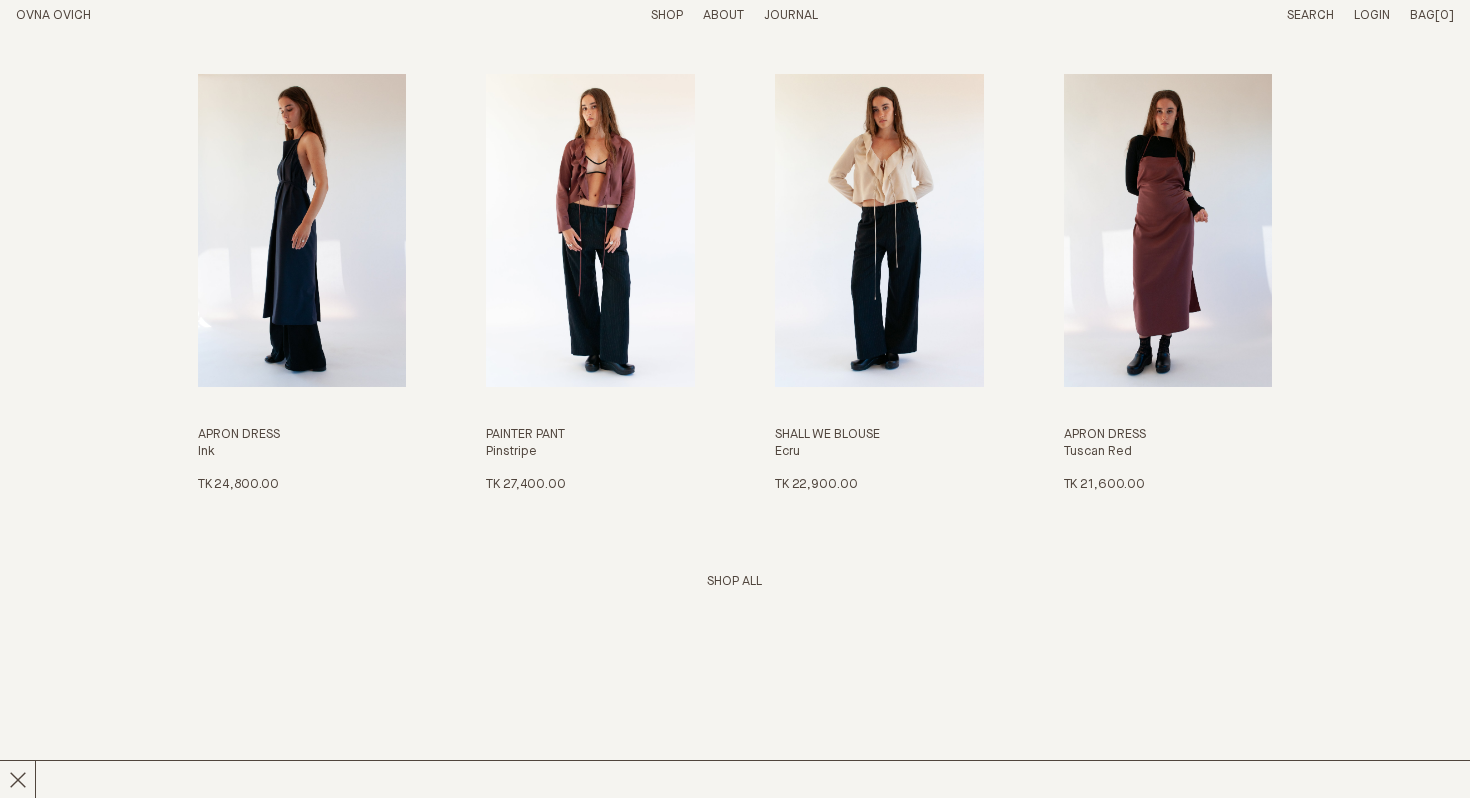 scroll, scrollTop: 2628, scrollLeft: 0, axis: vertical 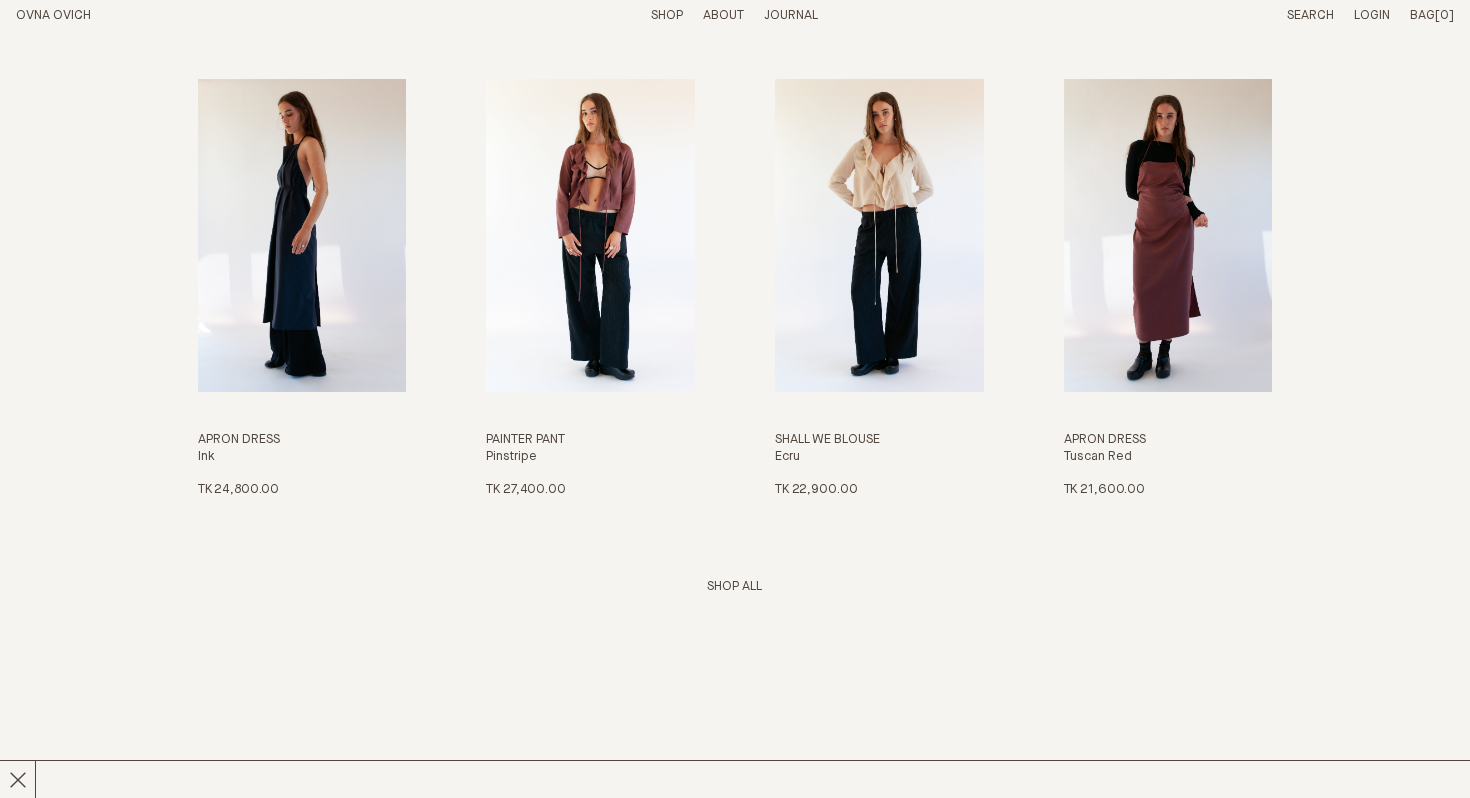 click on "Shop All" at bounding box center (734, 586) 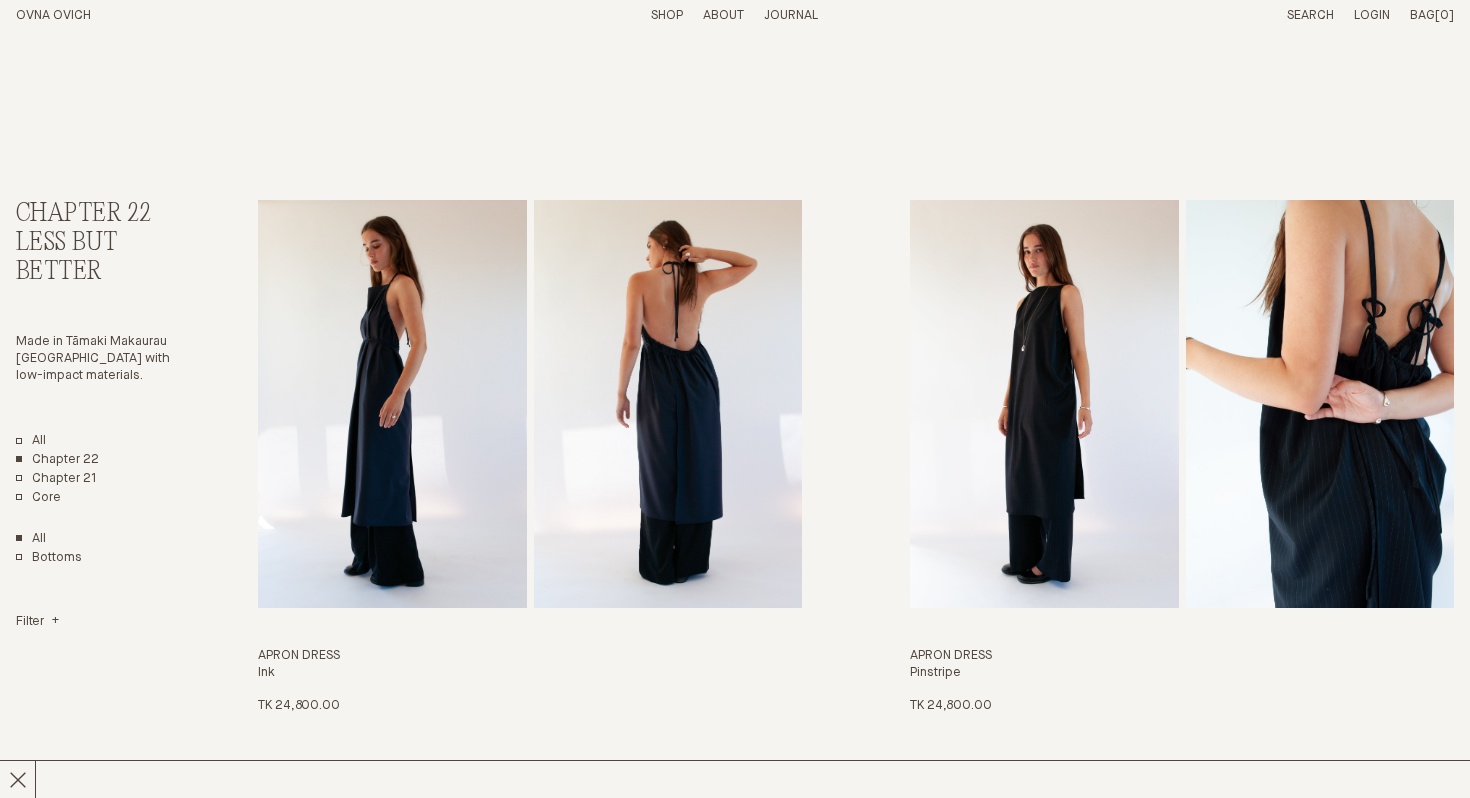 scroll, scrollTop: 0, scrollLeft: 0, axis: both 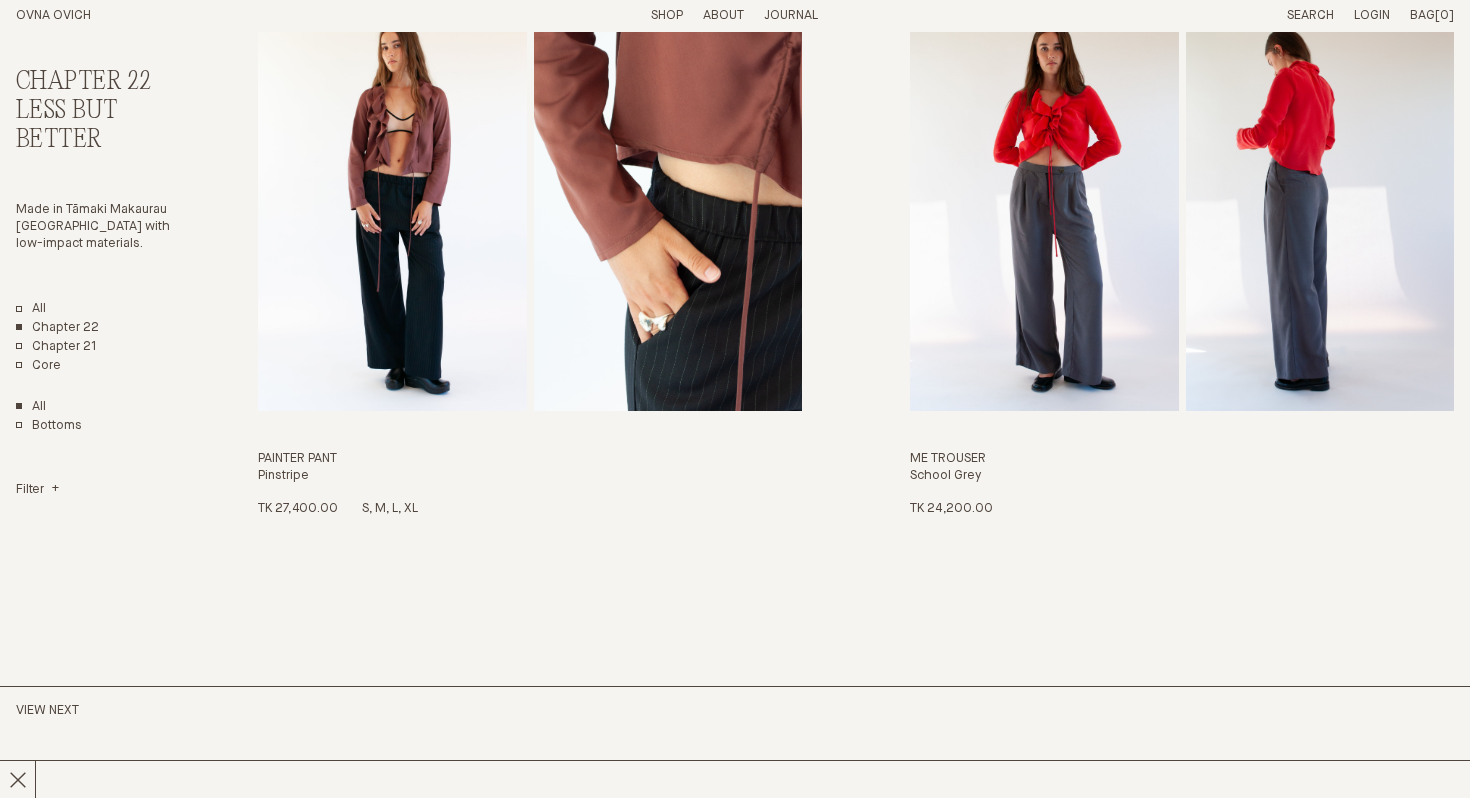 click at bounding box center [668, 207] 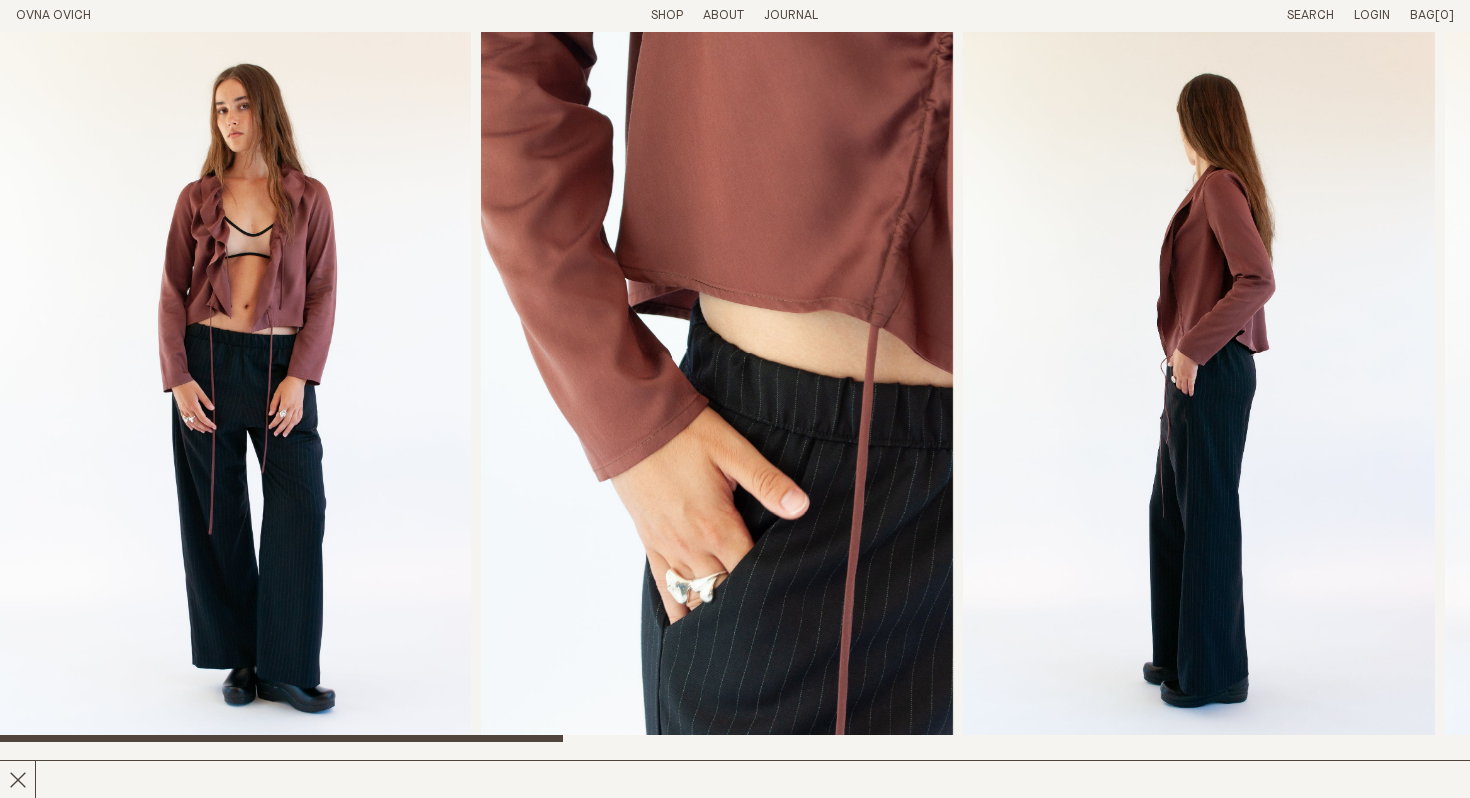 scroll, scrollTop: 0, scrollLeft: 0, axis: both 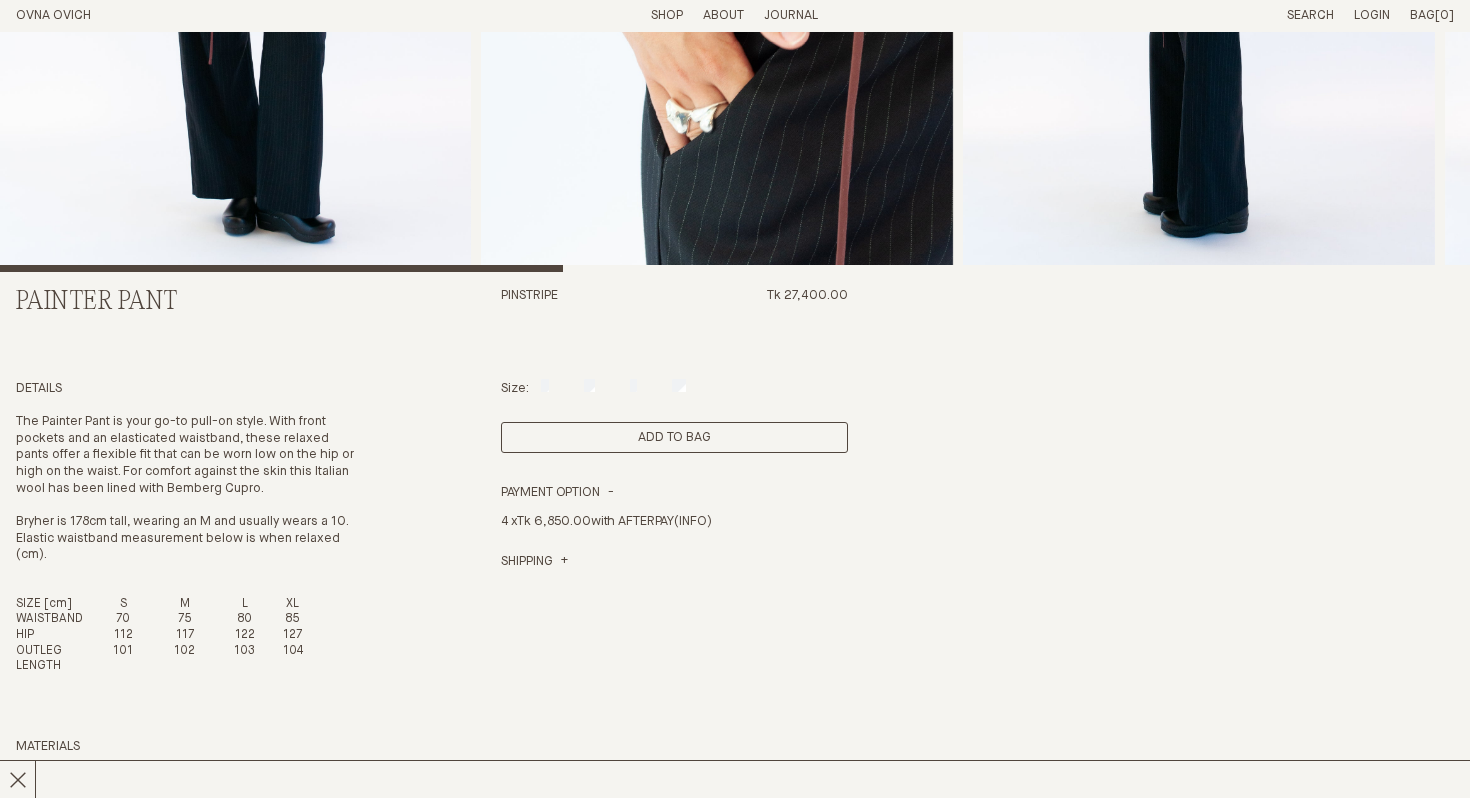 click on "Add to Bag" at bounding box center [675, 437] 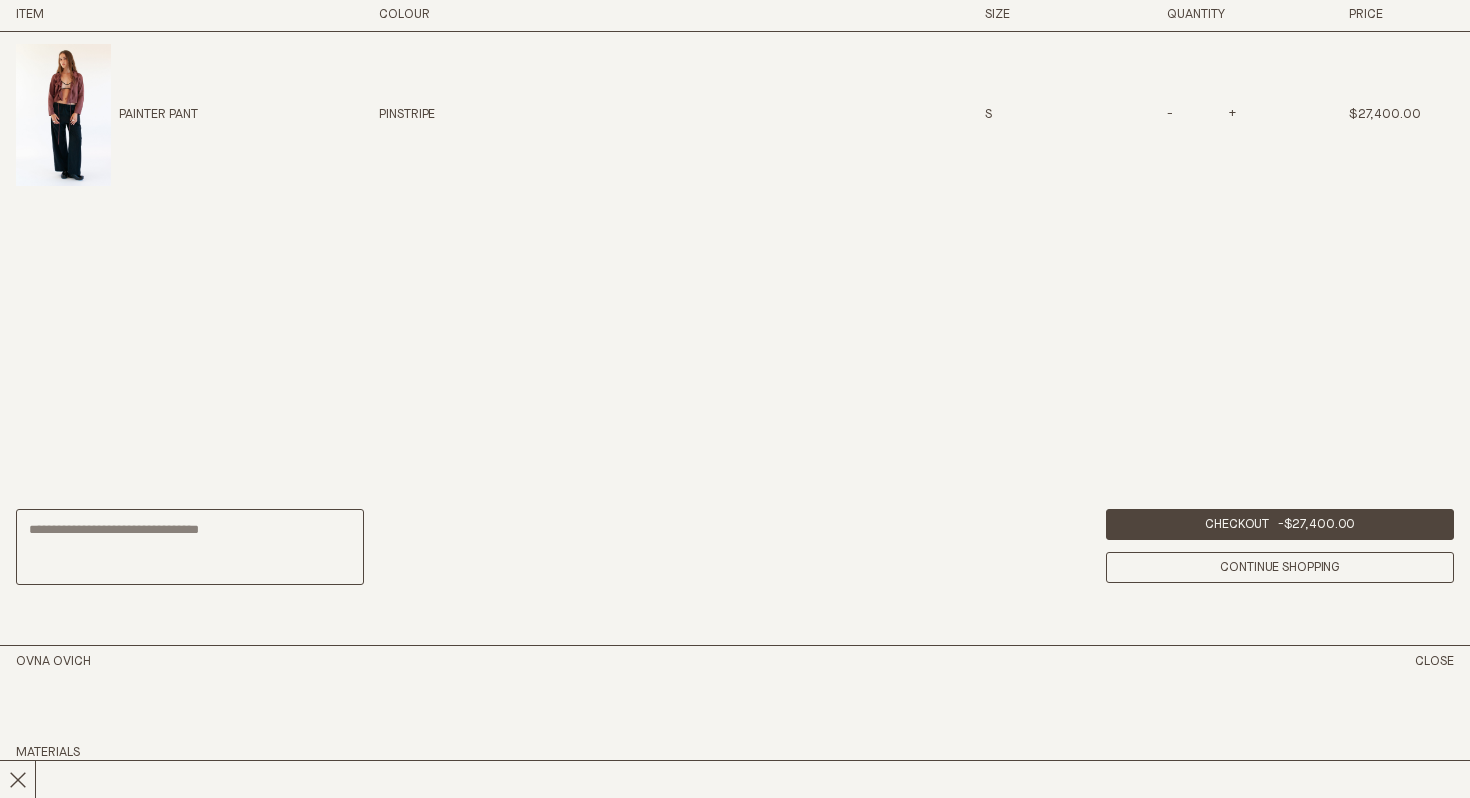 scroll, scrollTop: 1116, scrollLeft: 0, axis: vertical 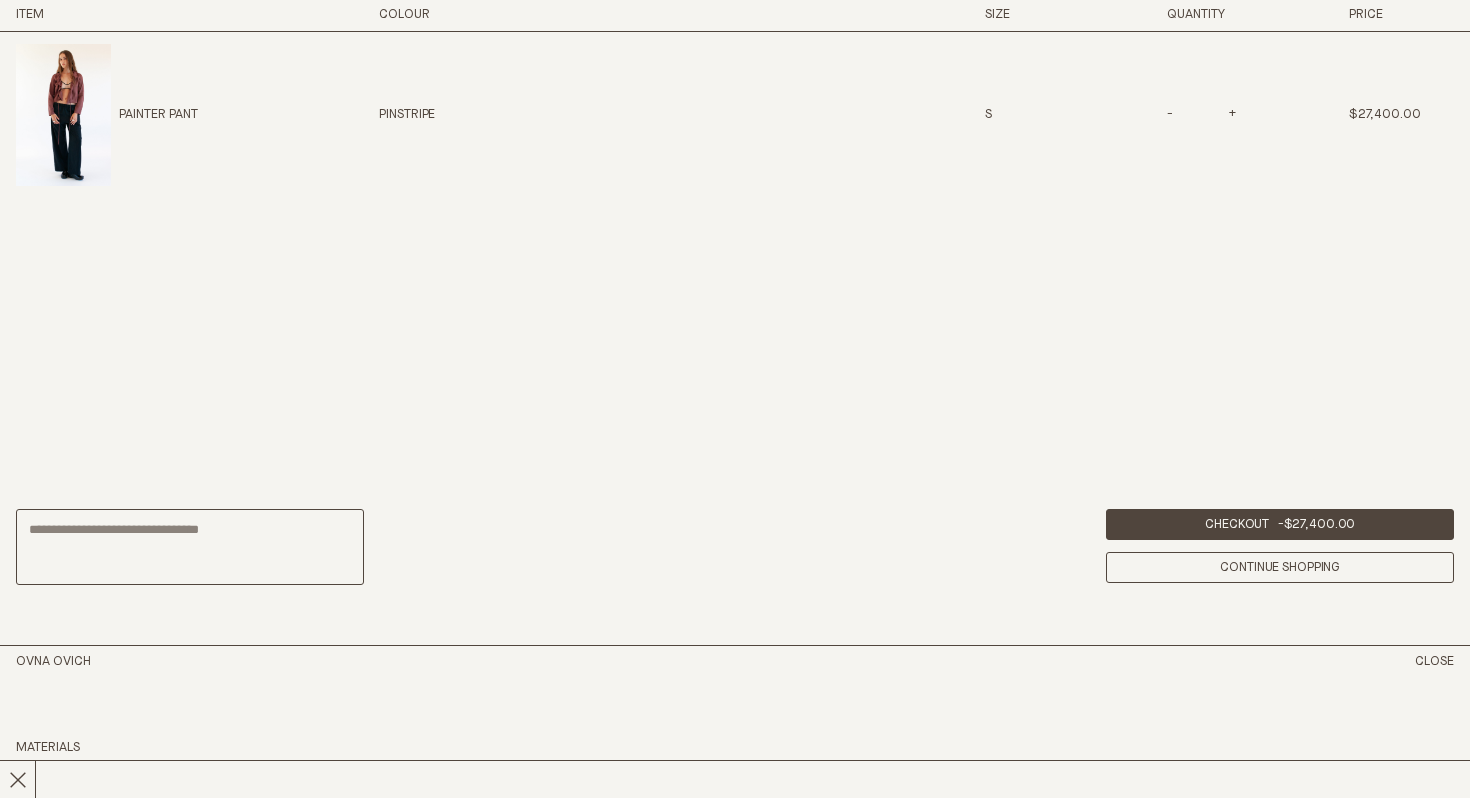 click on "Price" at bounding box center (1401, 15) 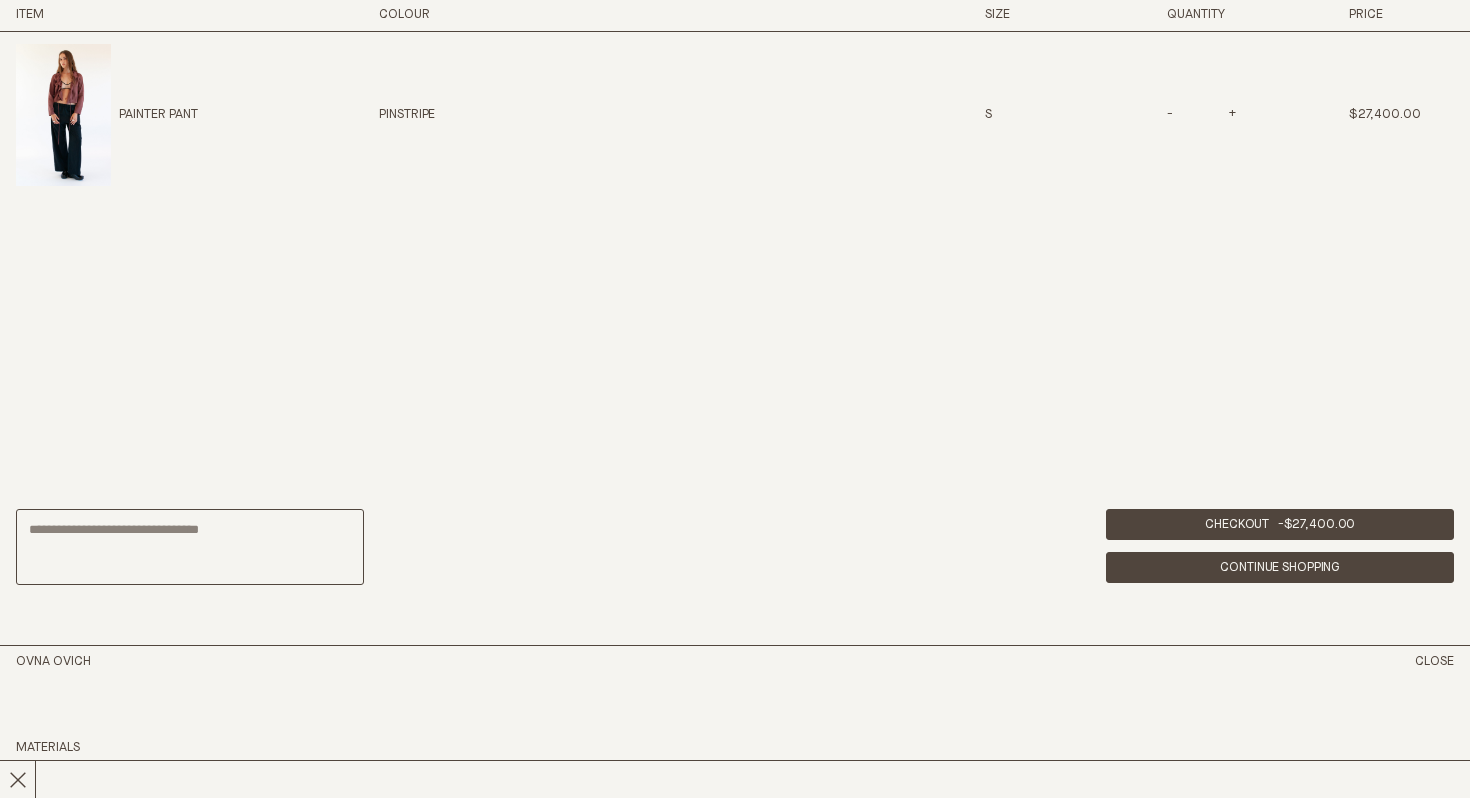 click on "Continue Shopping" at bounding box center [1280, 567] 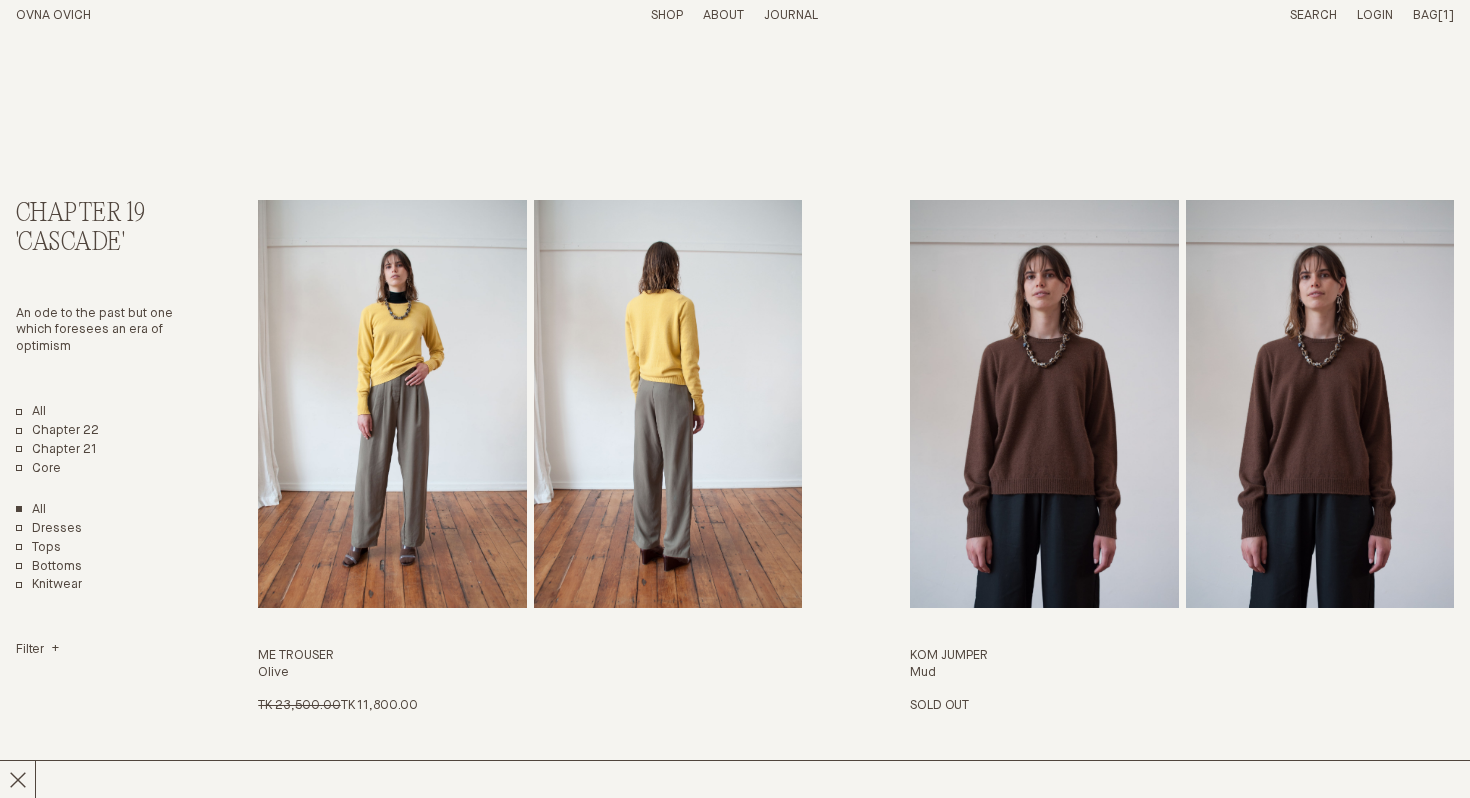 scroll, scrollTop: 0, scrollLeft: 0, axis: both 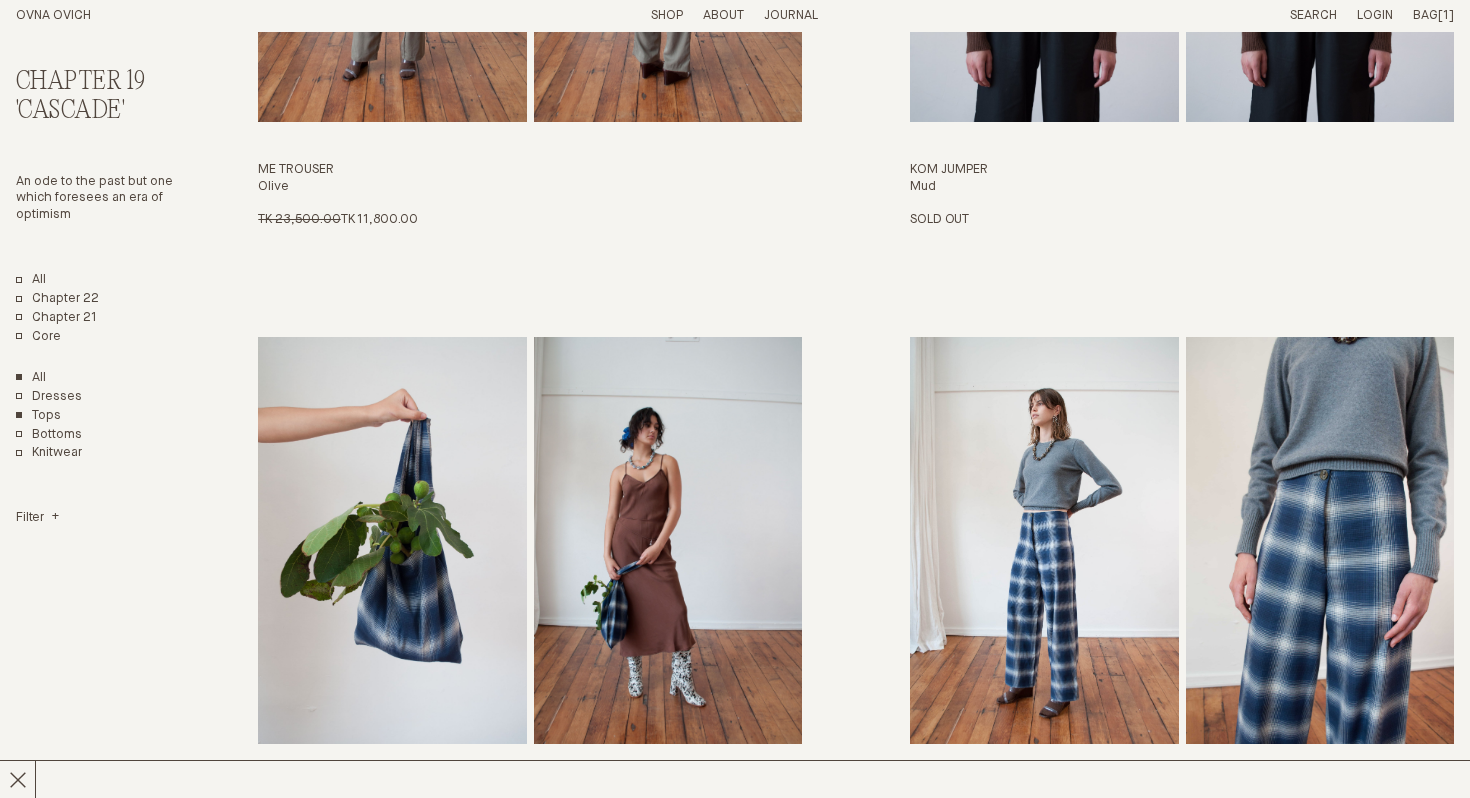 click on "Tops" at bounding box center (38, 416) 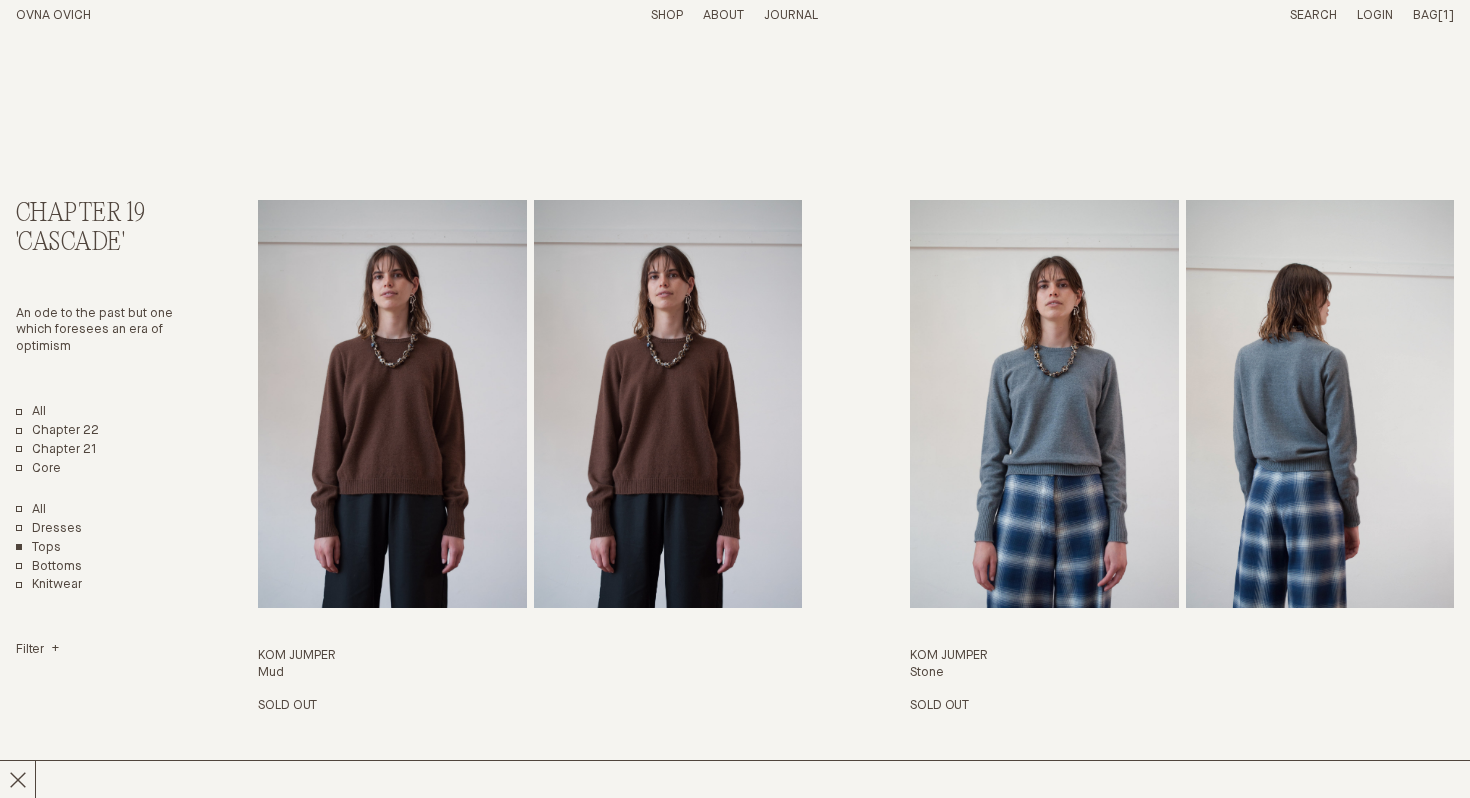 scroll, scrollTop: 0, scrollLeft: 0, axis: both 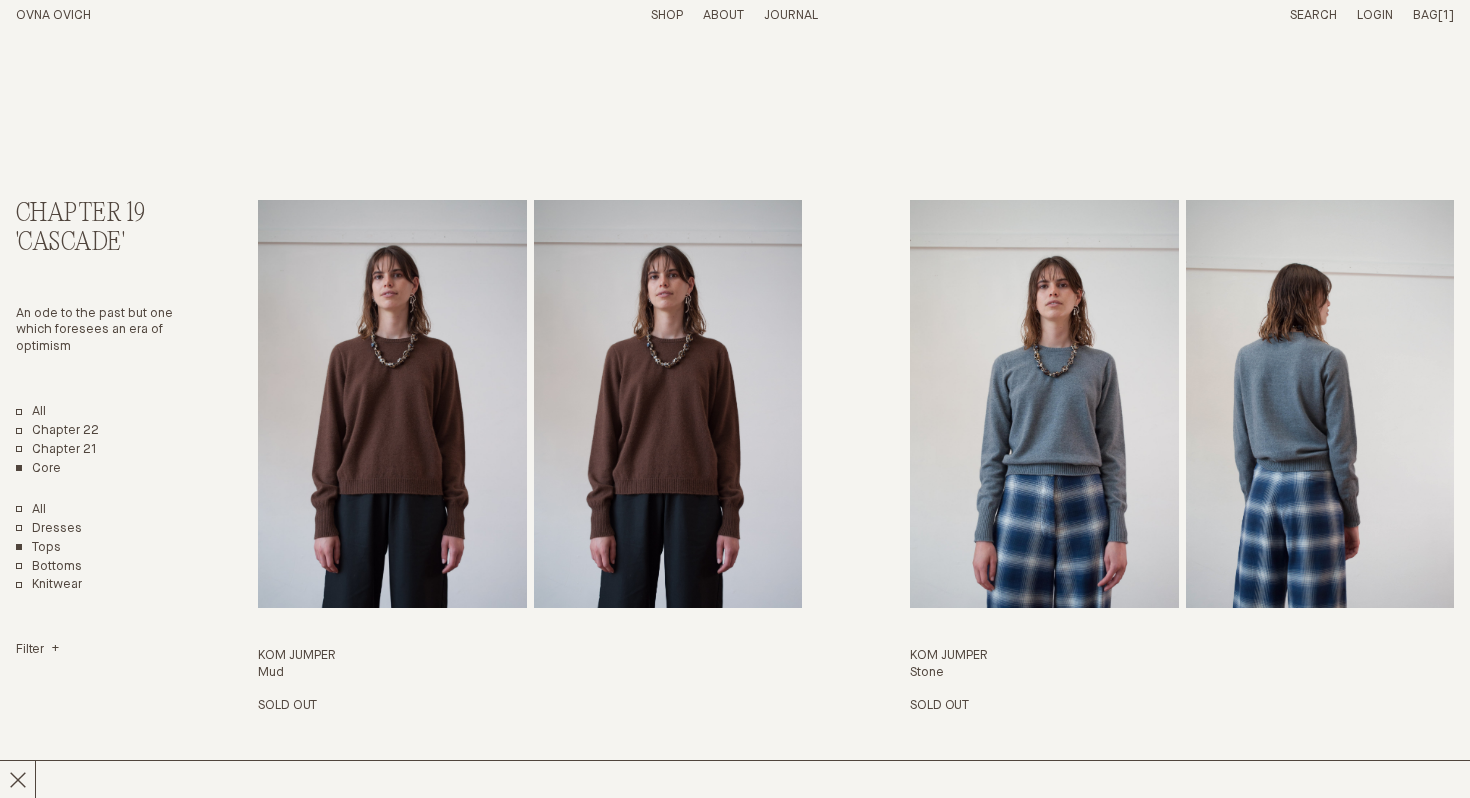 click on "Core" at bounding box center (38, 469) 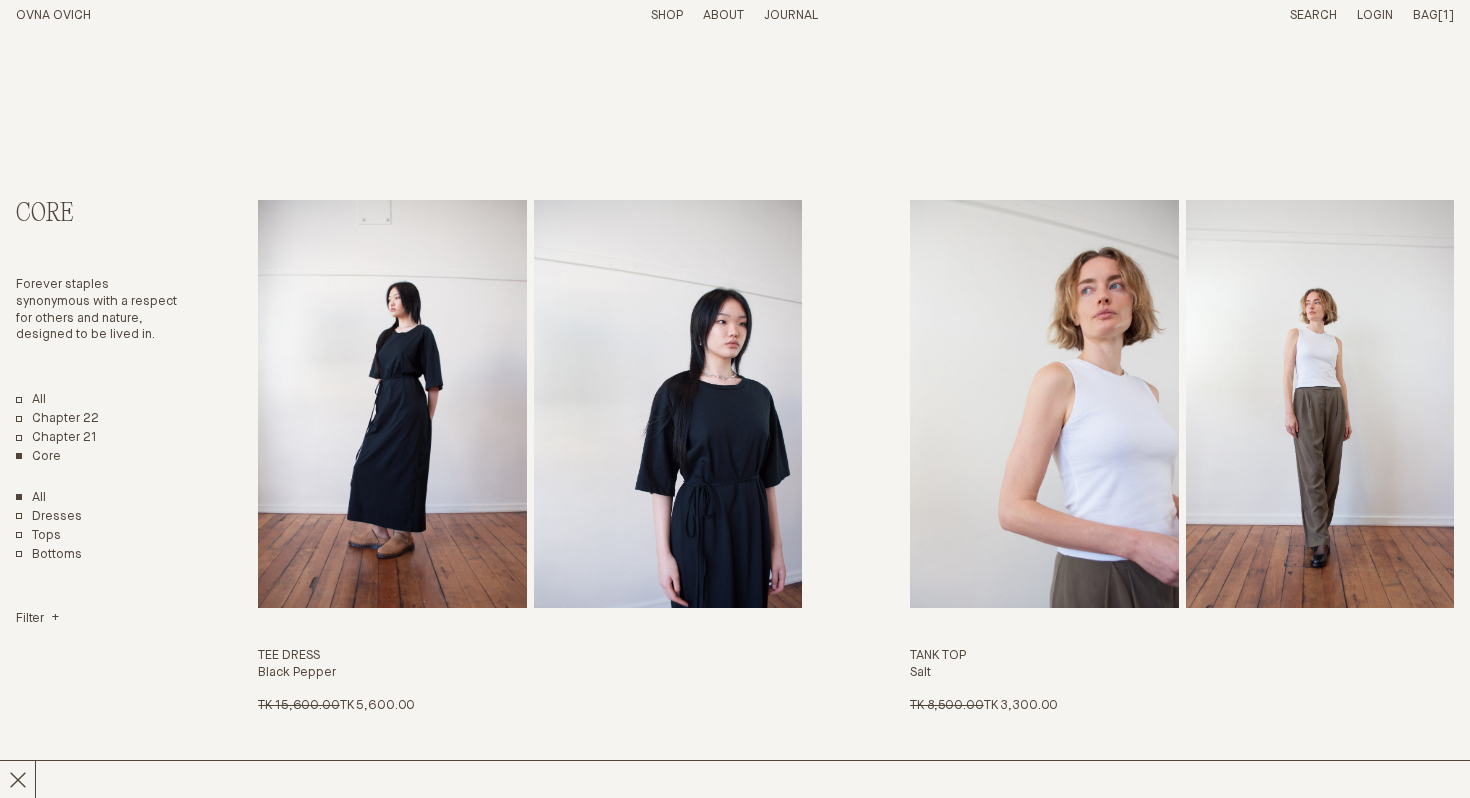 scroll, scrollTop: 0, scrollLeft: 0, axis: both 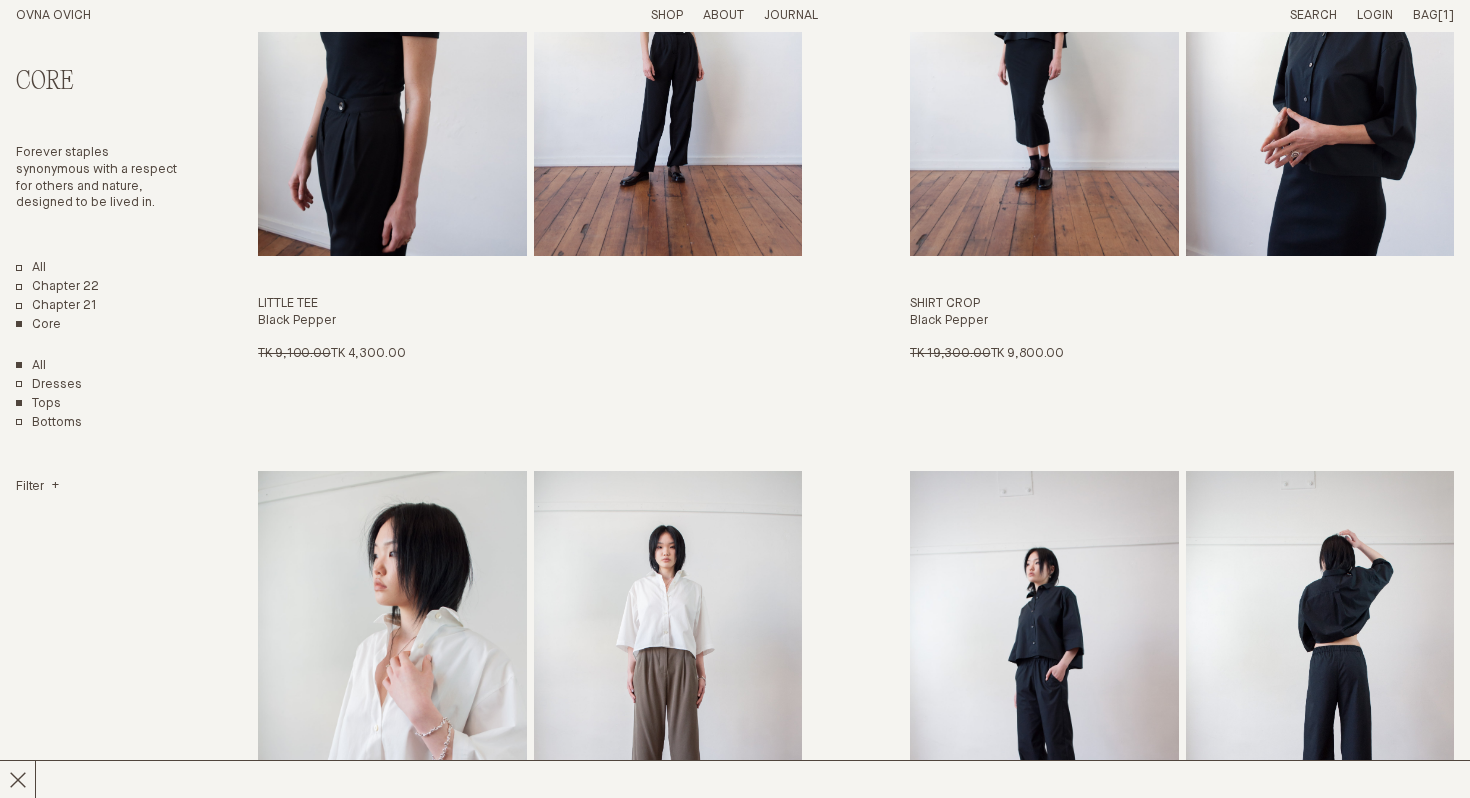 click on "Tops" at bounding box center [38, 404] 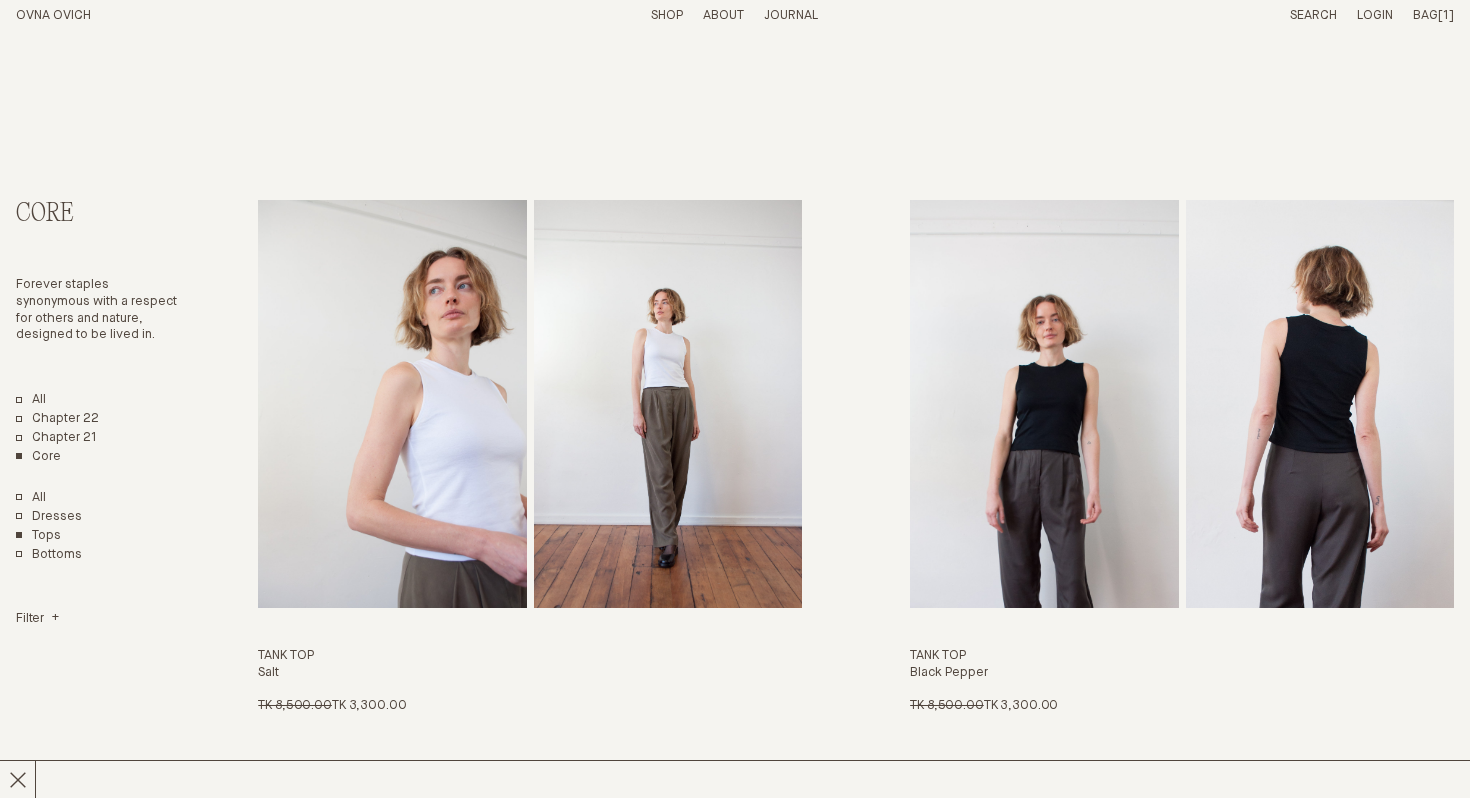 scroll, scrollTop: 0, scrollLeft: 0, axis: both 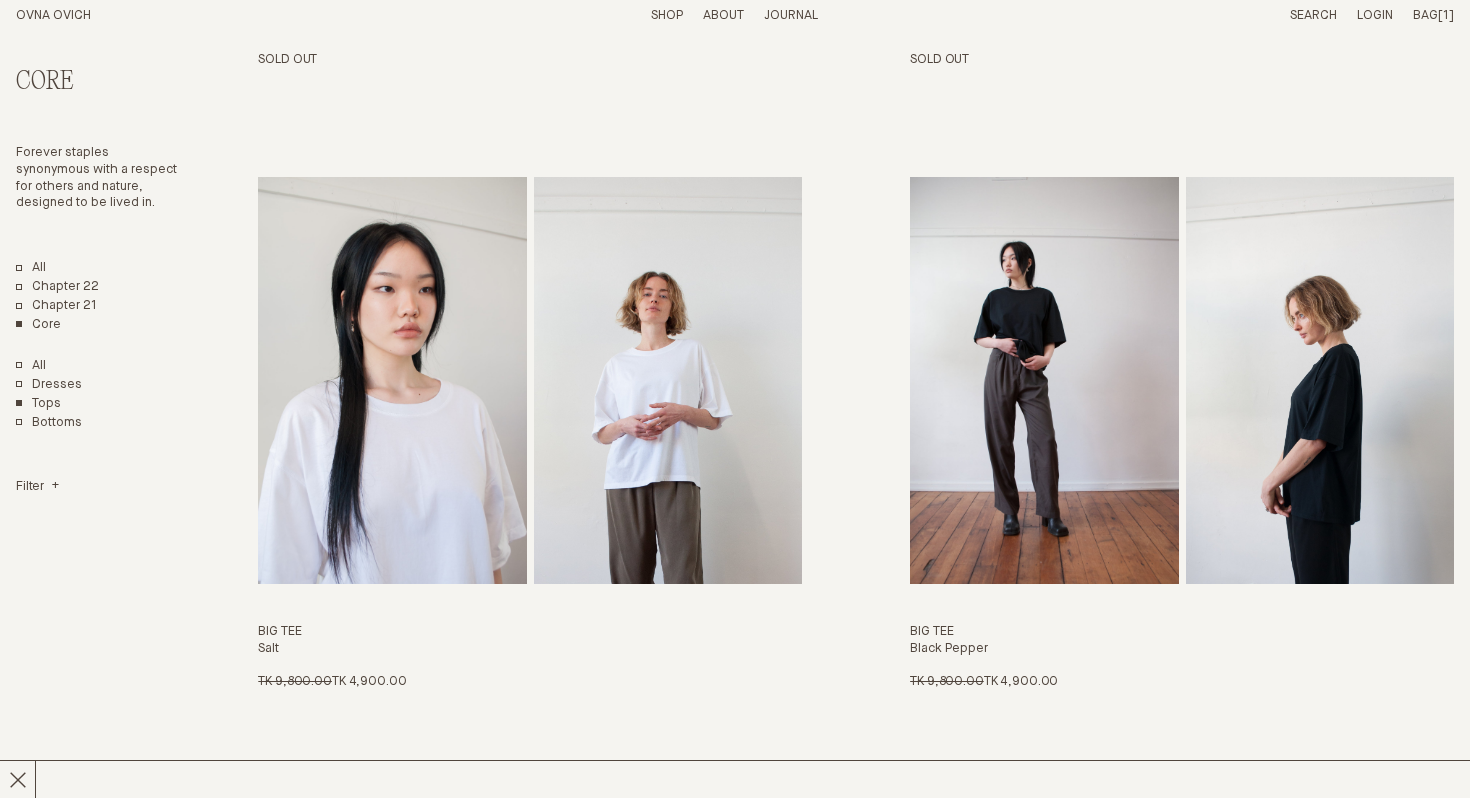 click on "Bag" at bounding box center [1425, 15] 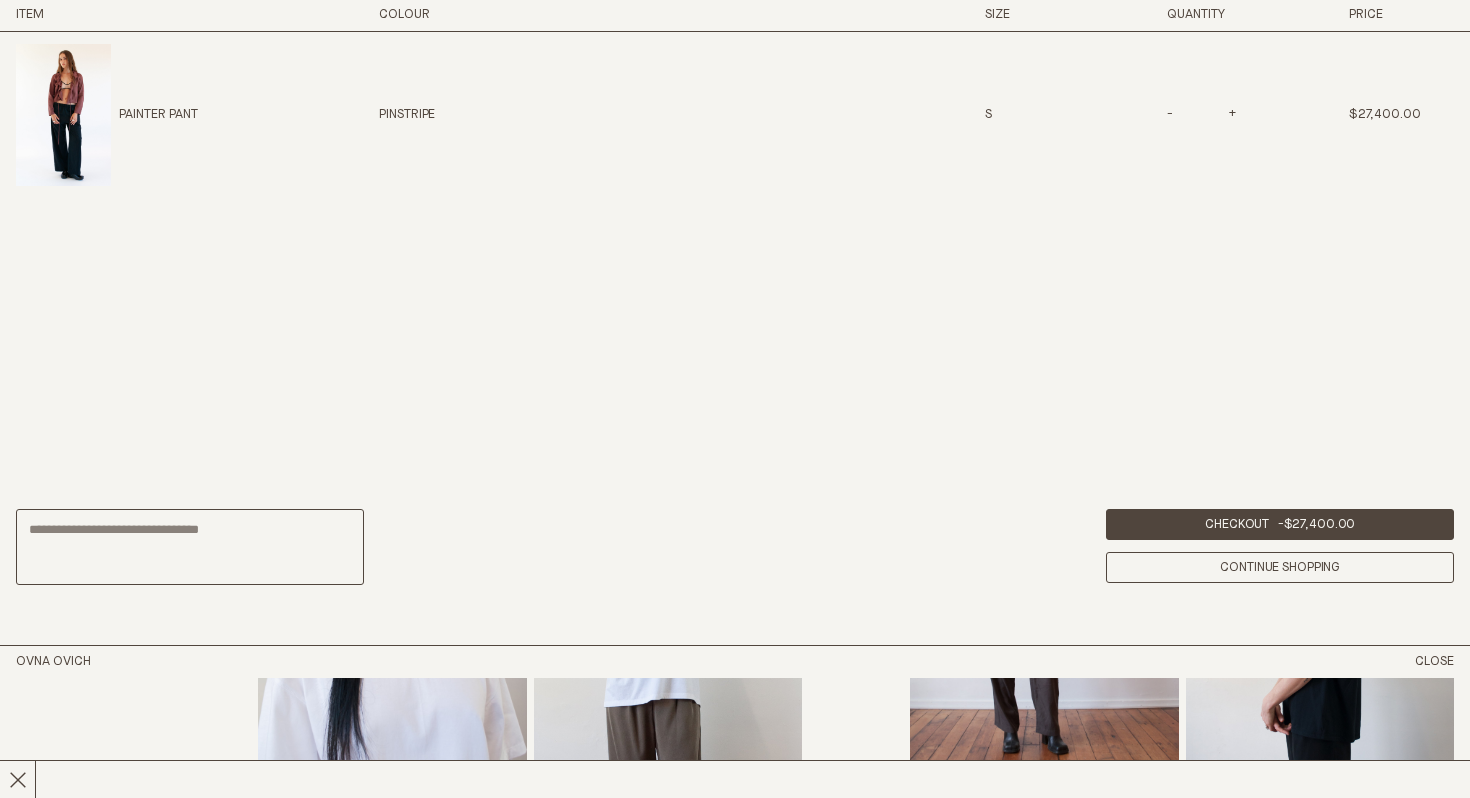 scroll, scrollTop: 2537, scrollLeft: 0, axis: vertical 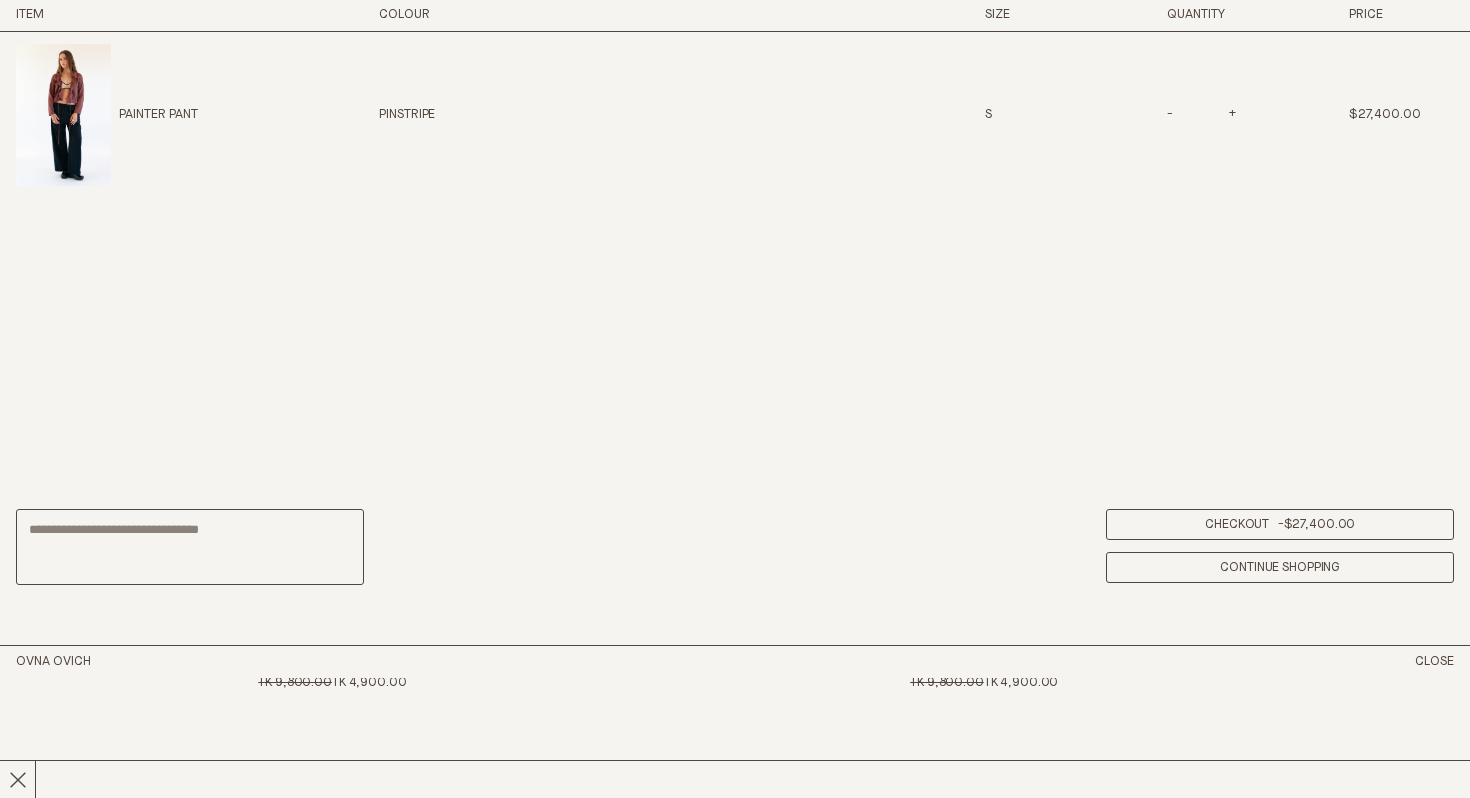 click on "Checkout   -    $27,400.00" at bounding box center [1280, 524] 